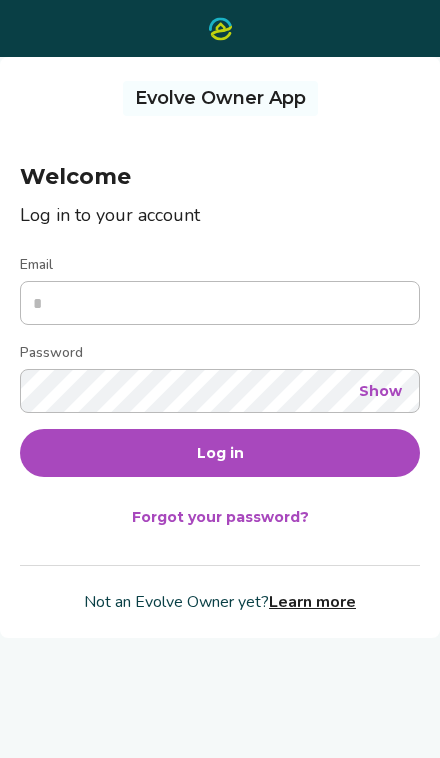 scroll, scrollTop: 0, scrollLeft: 0, axis: both 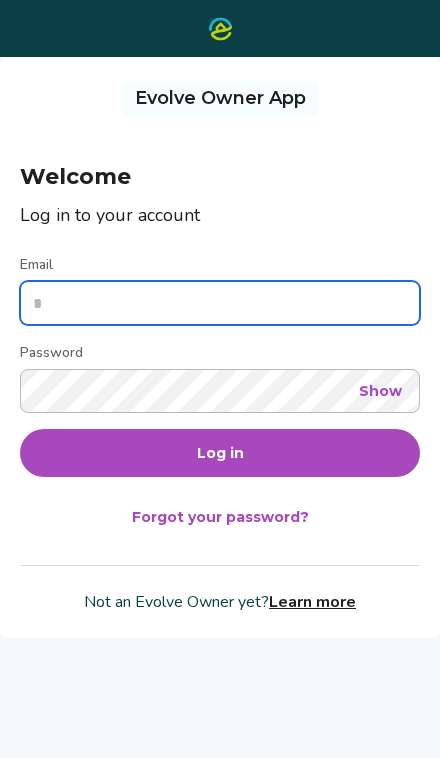 type on "**********" 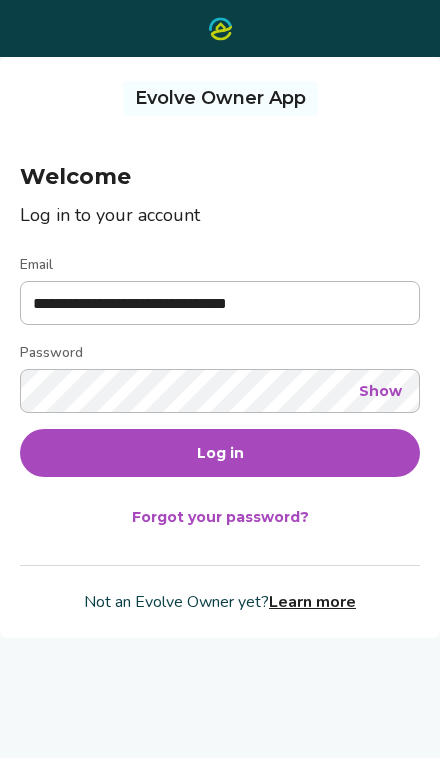 click on "Log in" at bounding box center [220, 453] 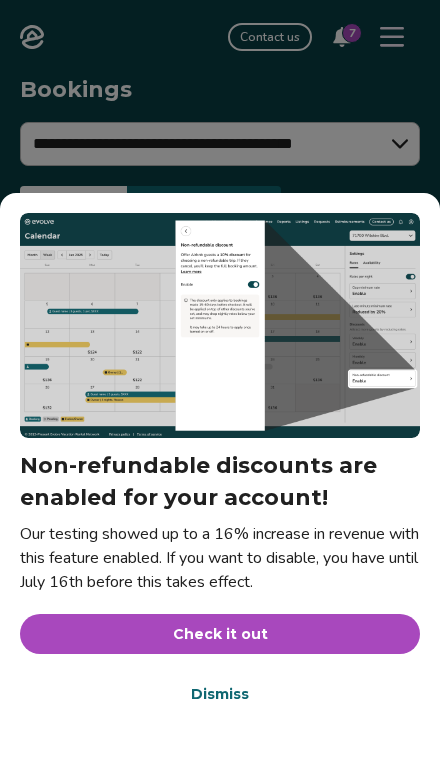 click on "Check it out" at bounding box center (220, 634) 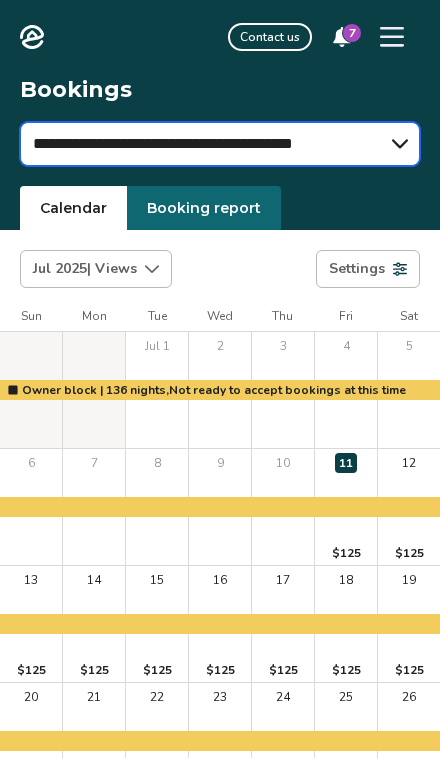 click on "**********" at bounding box center [220, 144] 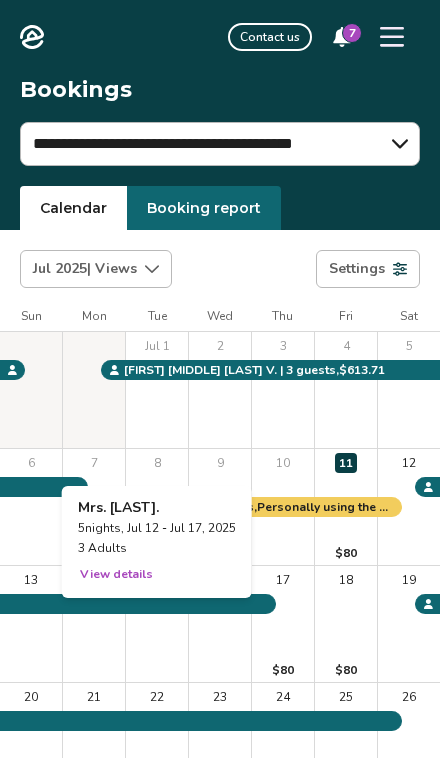 click on "View details" at bounding box center [116, 574] 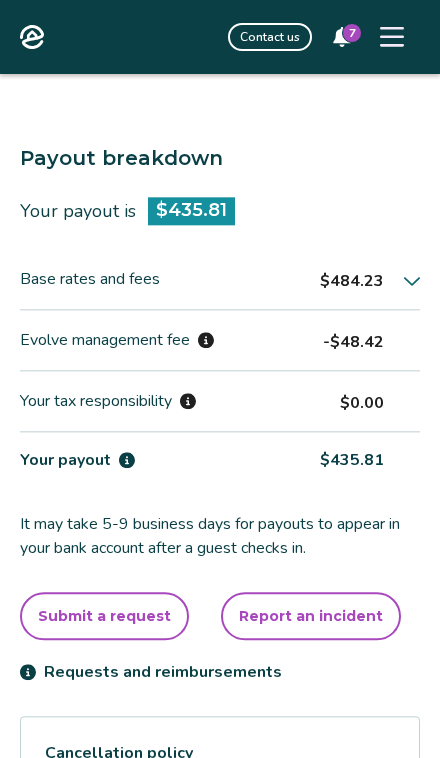 scroll, scrollTop: 675, scrollLeft: 0, axis: vertical 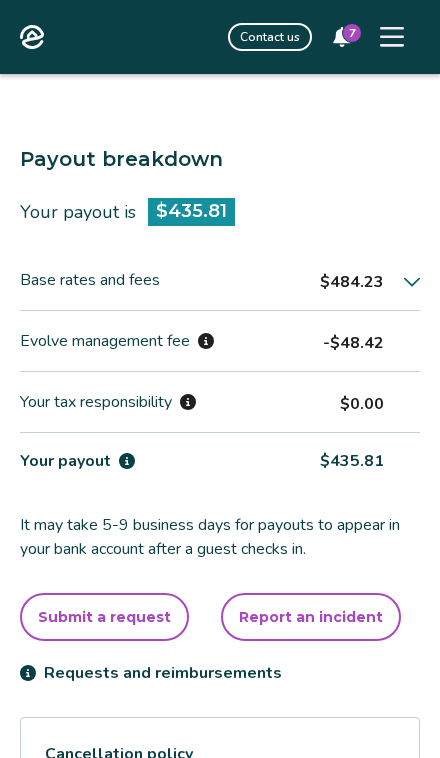 click on "$484.23" at bounding box center [370, 280] 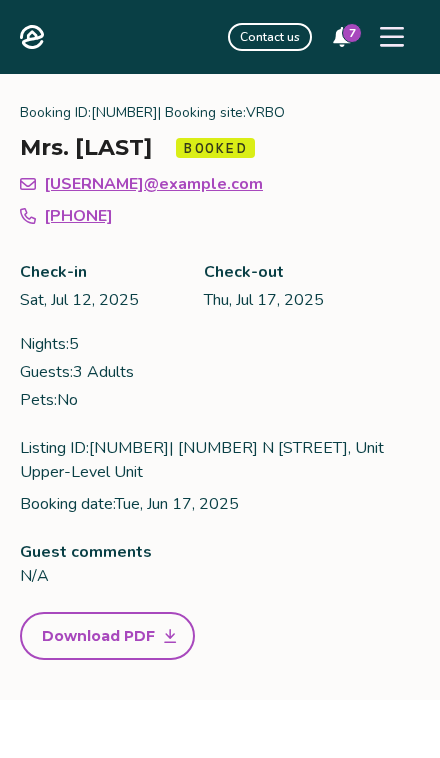 scroll, scrollTop: 0, scrollLeft: 0, axis: both 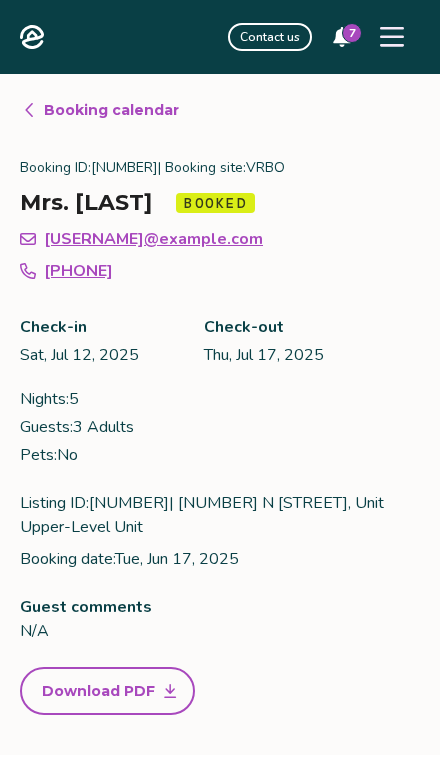 click at bounding box center [392, 37] 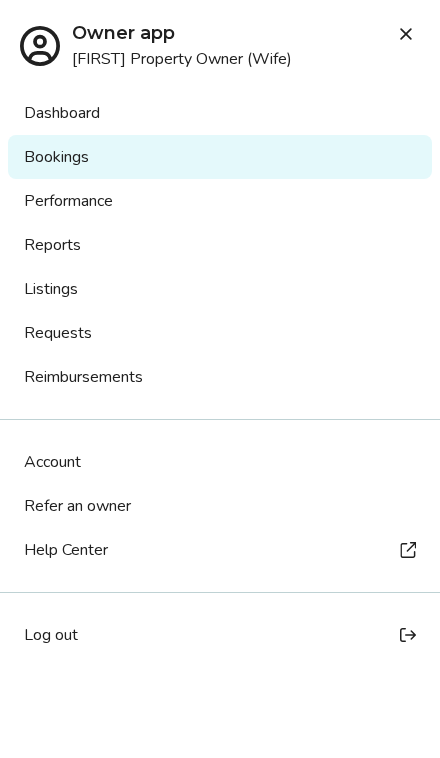 click on "Reports" at bounding box center (220, 245) 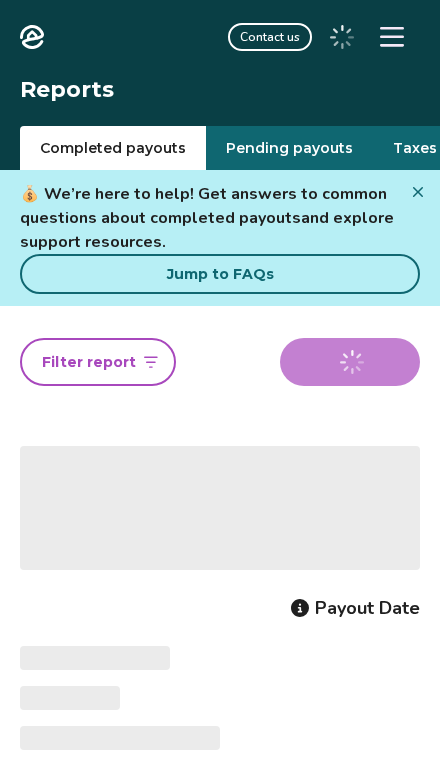 scroll, scrollTop: 0, scrollLeft: 0, axis: both 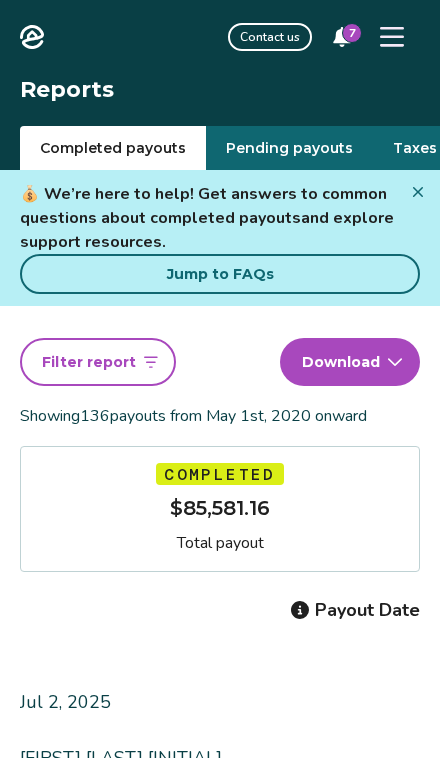click on "Pending payouts" at bounding box center [289, 148] 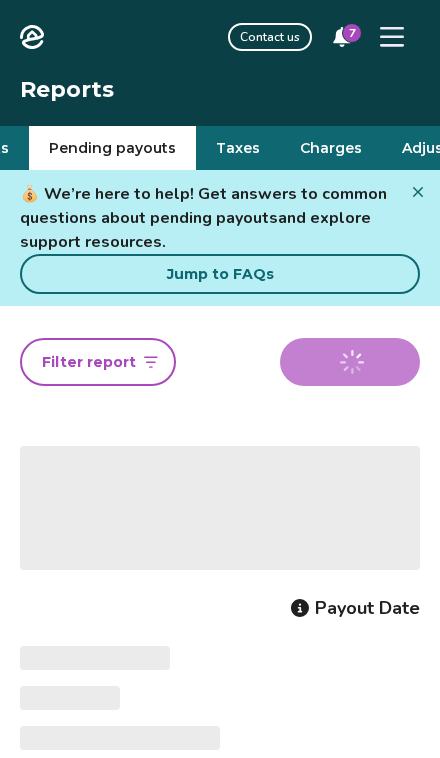 click on "Taxes" at bounding box center (238, 148) 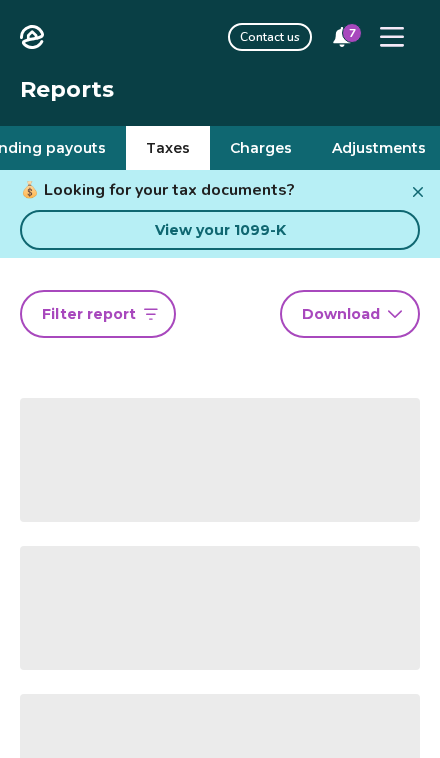 scroll, scrollTop: 0, scrollLeft: 257, axis: horizontal 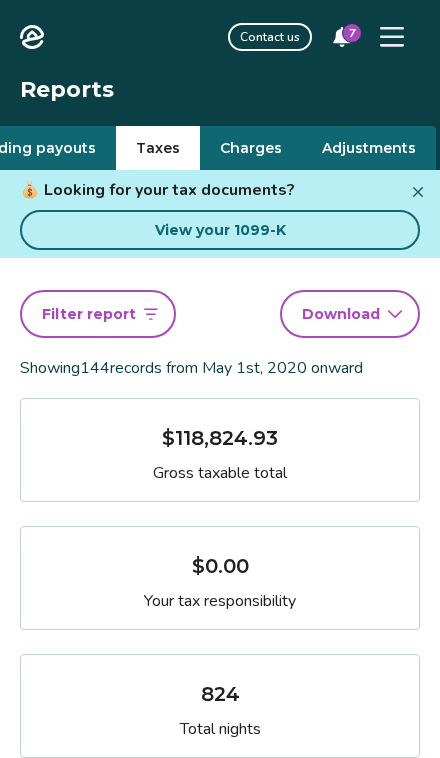 click on "Charges" at bounding box center (251, 148) 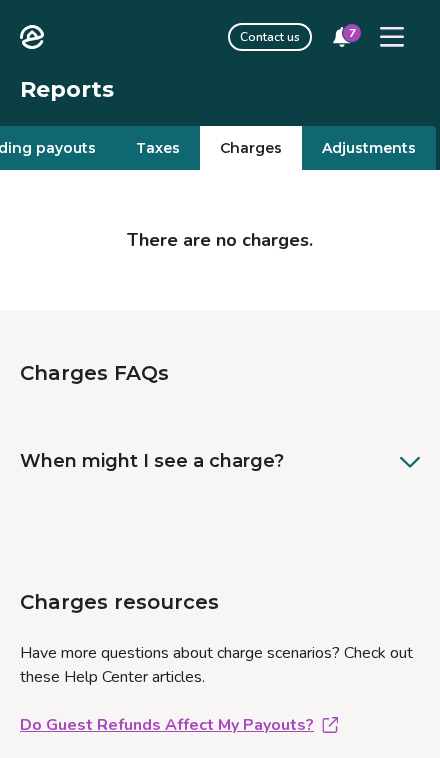 click on "Adjustments" at bounding box center [369, 148] 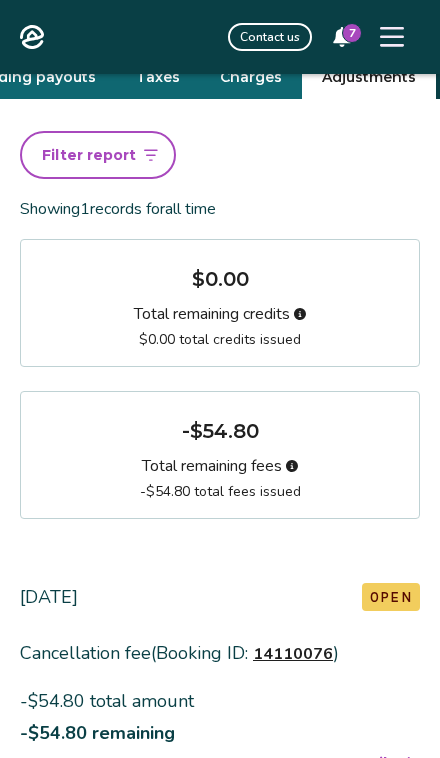 scroll, scrollTop: 0, scrollLeft: 0, axis: both 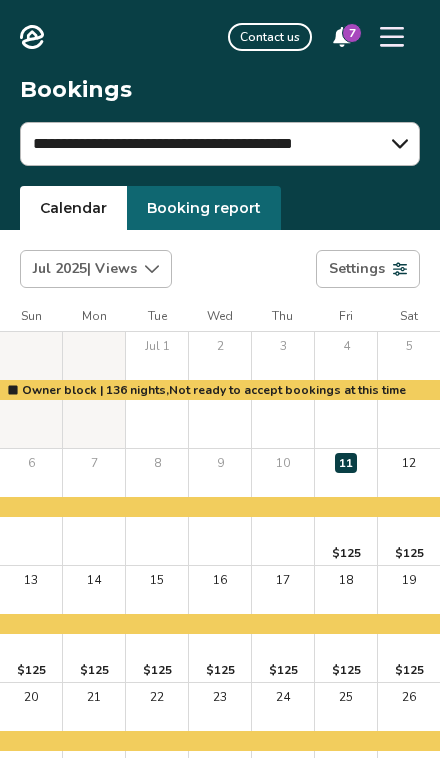 click 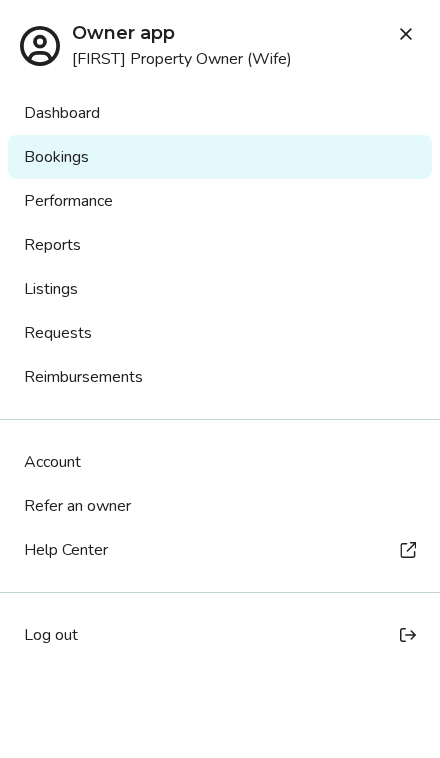click on "Performance" at bounding box center (220, 201) 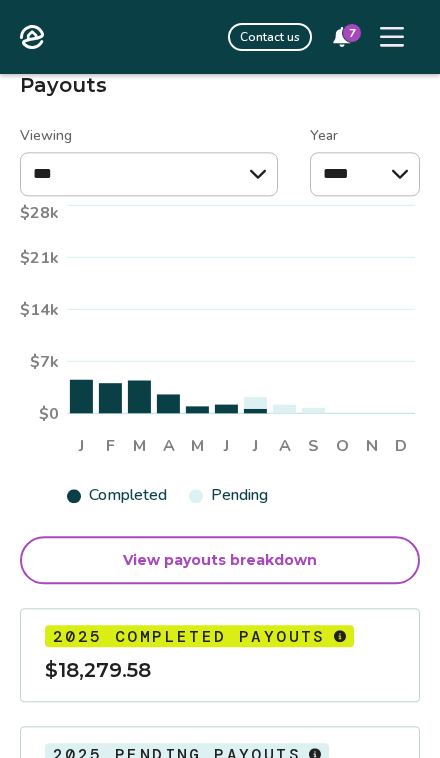 scroll, scrollTop: 0, scrollLeft: 0, axis: both 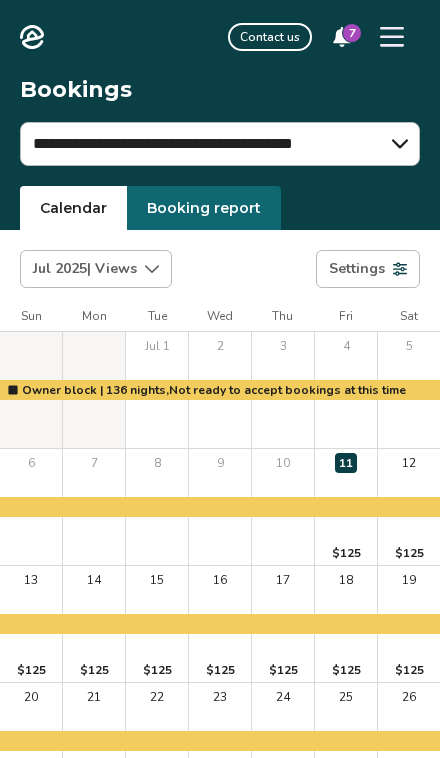 click 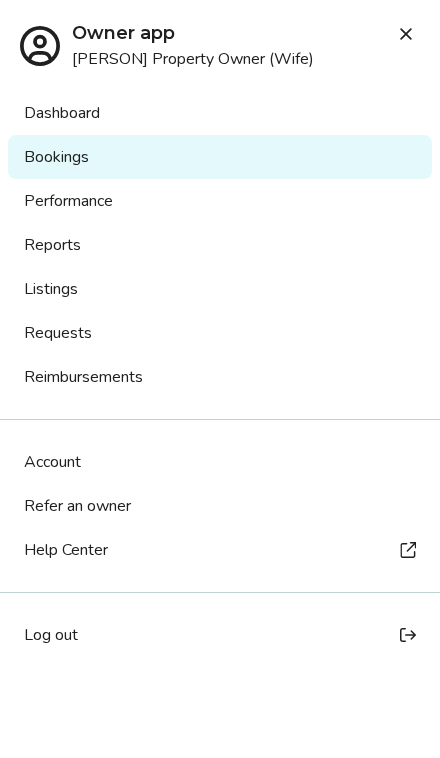 click on "Dashboard" at bounding box center [220, 113] 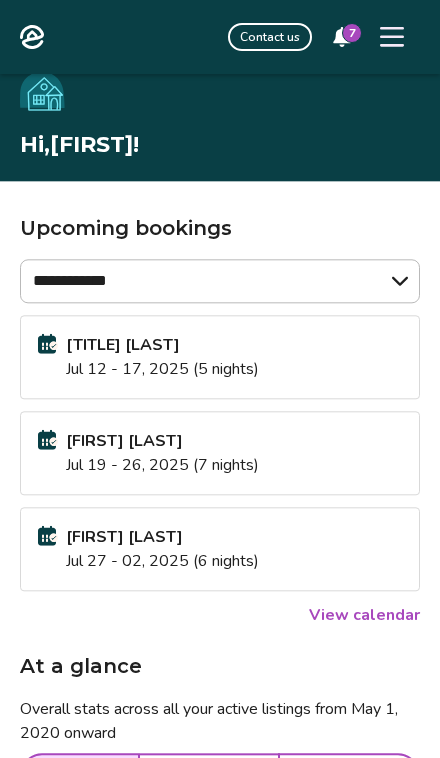 scroll, scrollTop: 0, scrollLeft: 0, axis: both 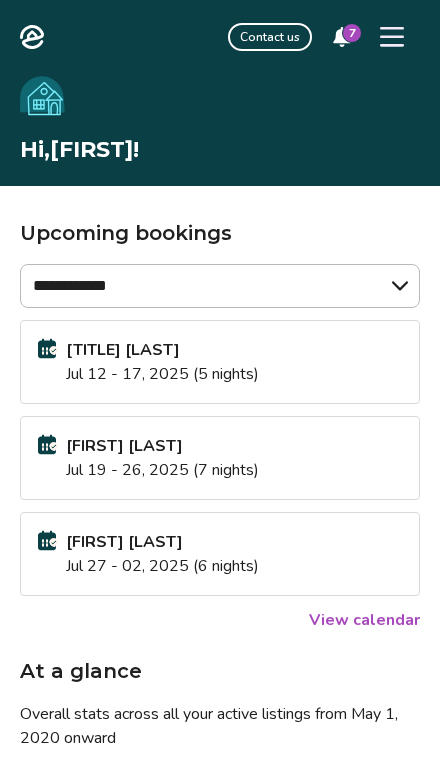 click 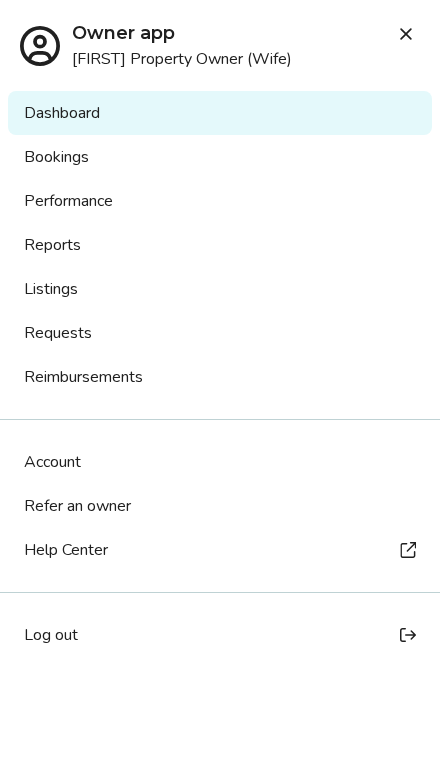 click 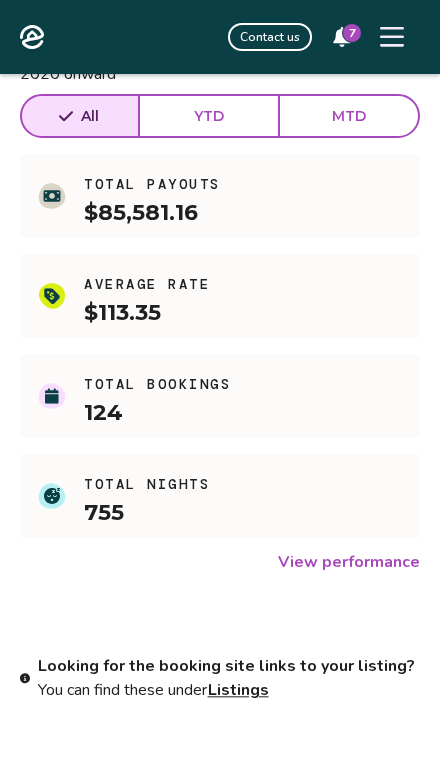 scroll, scrollTop: 676, scrollLeft: 0, axis: vertical 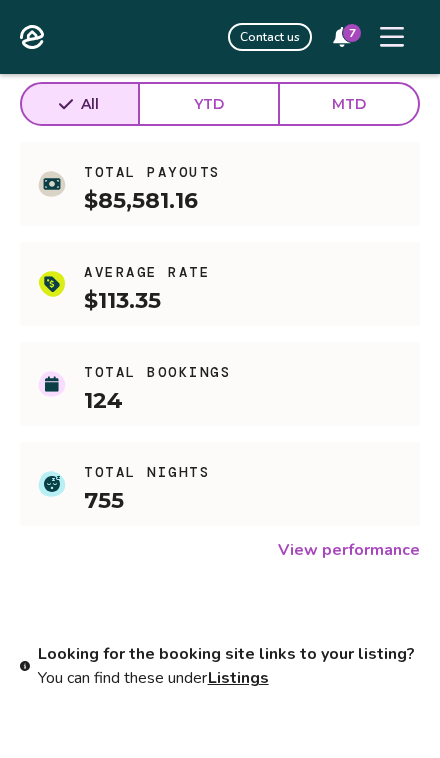 click 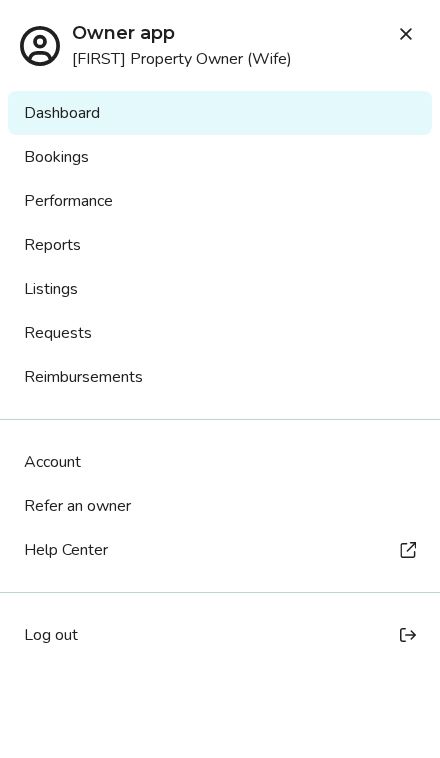 click at bounding box center (406, 34) 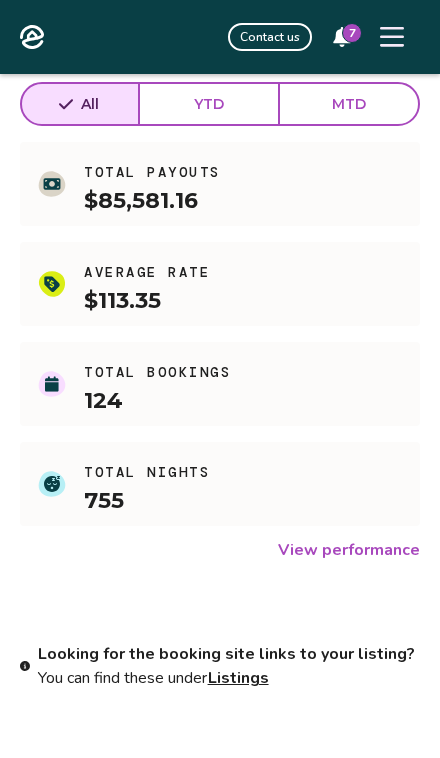 click 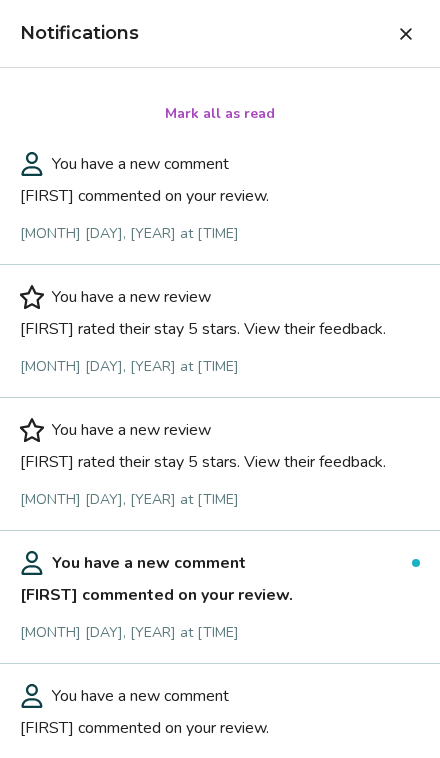 click at bounding box center (406, 34) 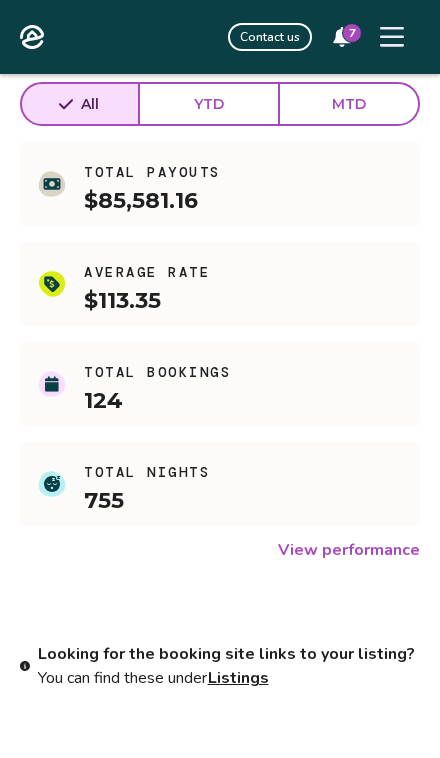 click on "View performance" at bounding box center [349, 550] 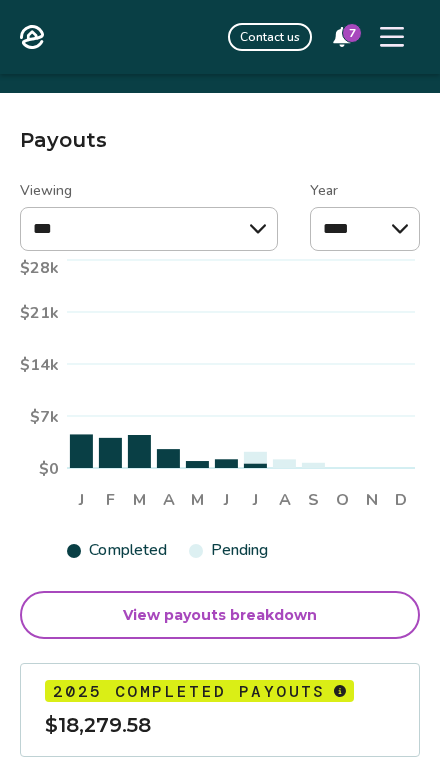click 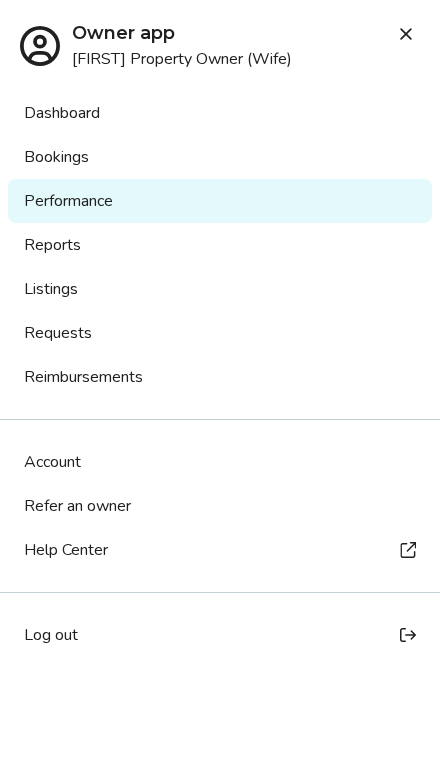 click on "Reimbursements" at bounding box center (220, 377) 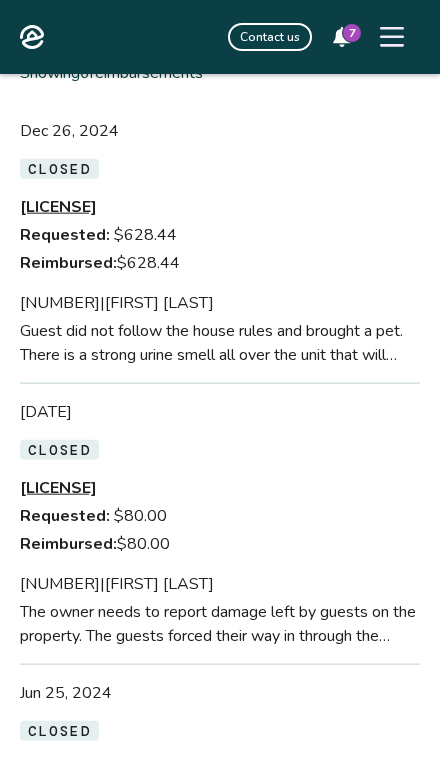 scroll, scrollTop: 0, scrollLeft: 0, axis: both 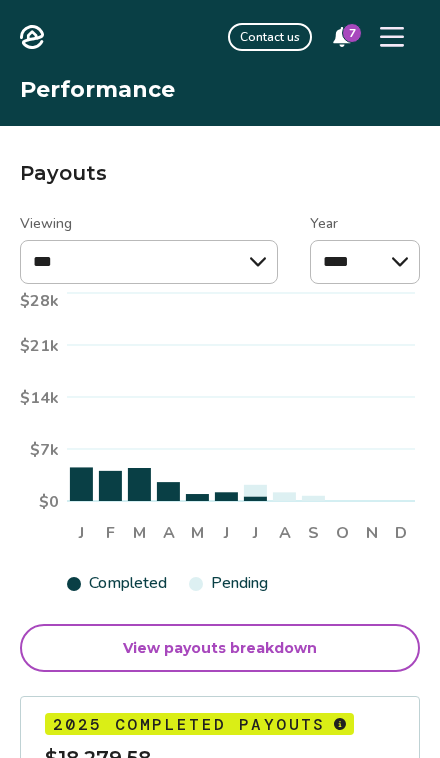 click 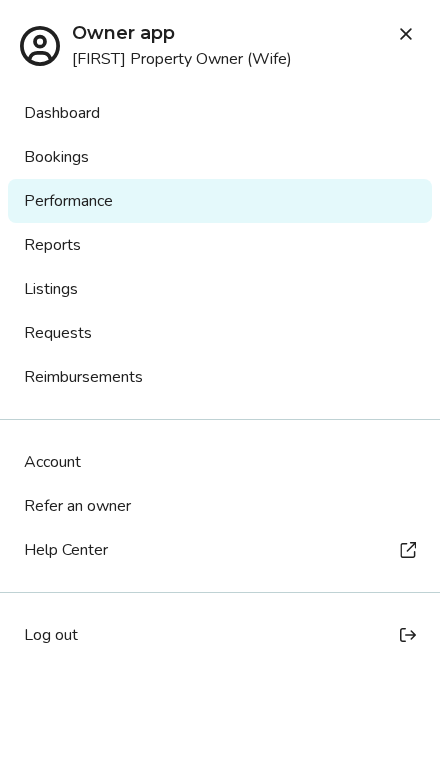 click on "Reports" at bounding box center [220, 245] 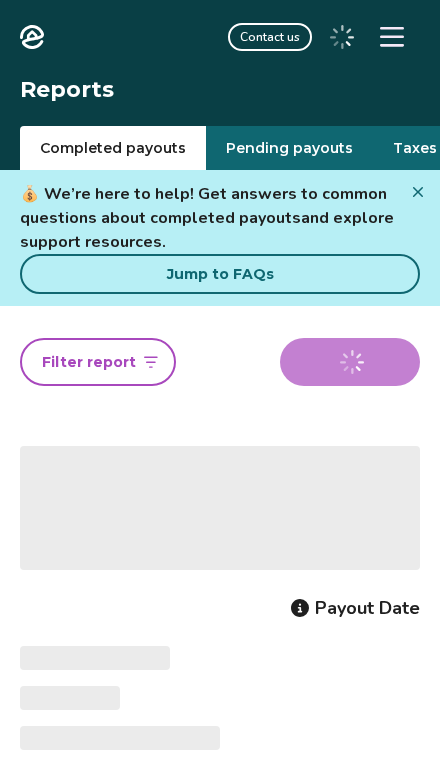 scroll, scrollTop: 0, scrollLeft: 0, axis: both 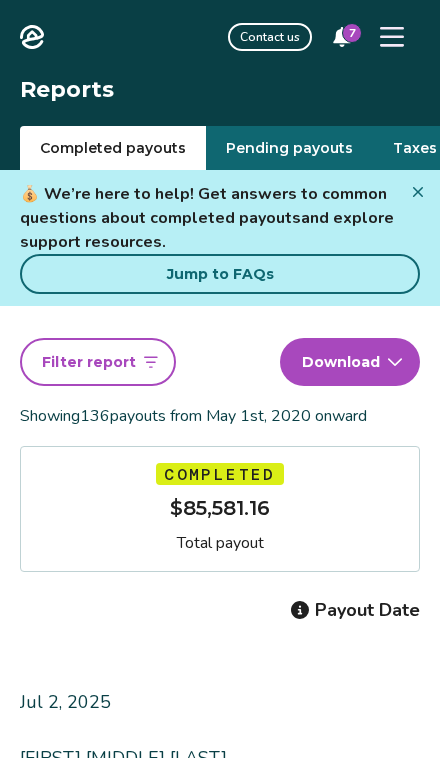 click at bounding box center [418, 192] 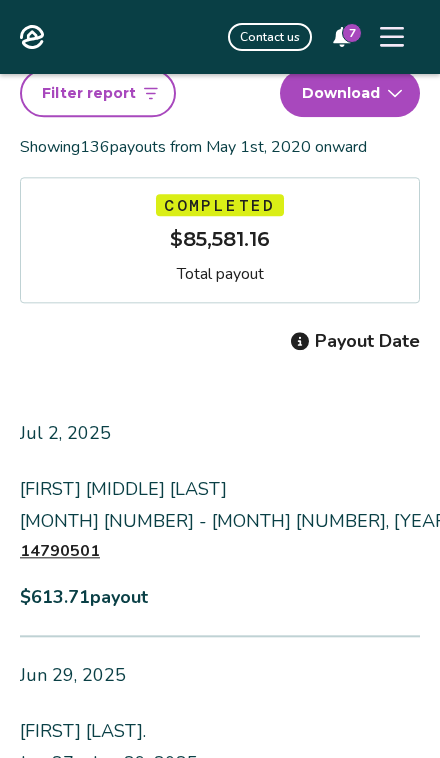 scroll, scrollTop: 133, scrollLeft: 0, axis: vertical 